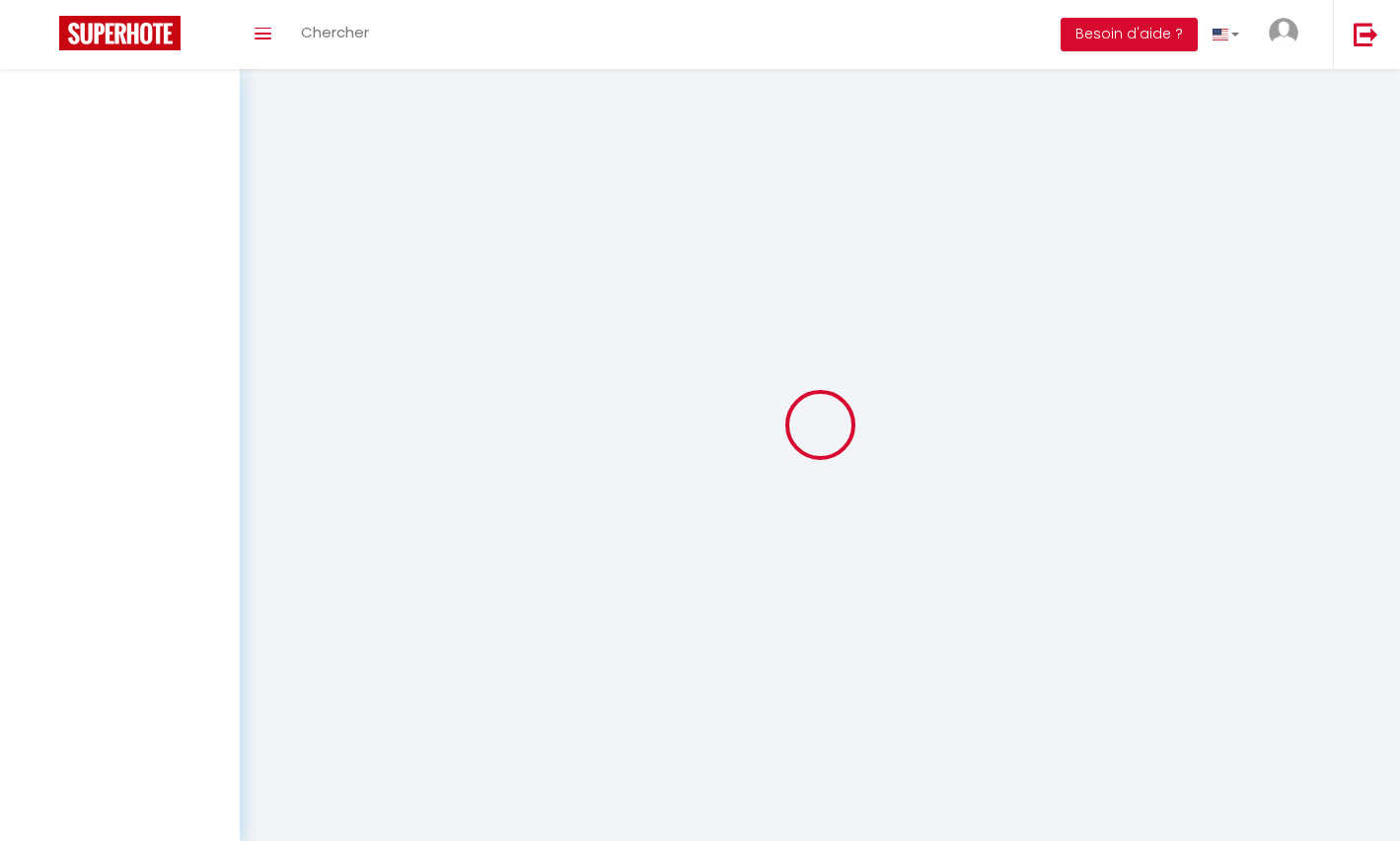 scroll, scrollTop: 0, scrollLeft: 0, axis: both 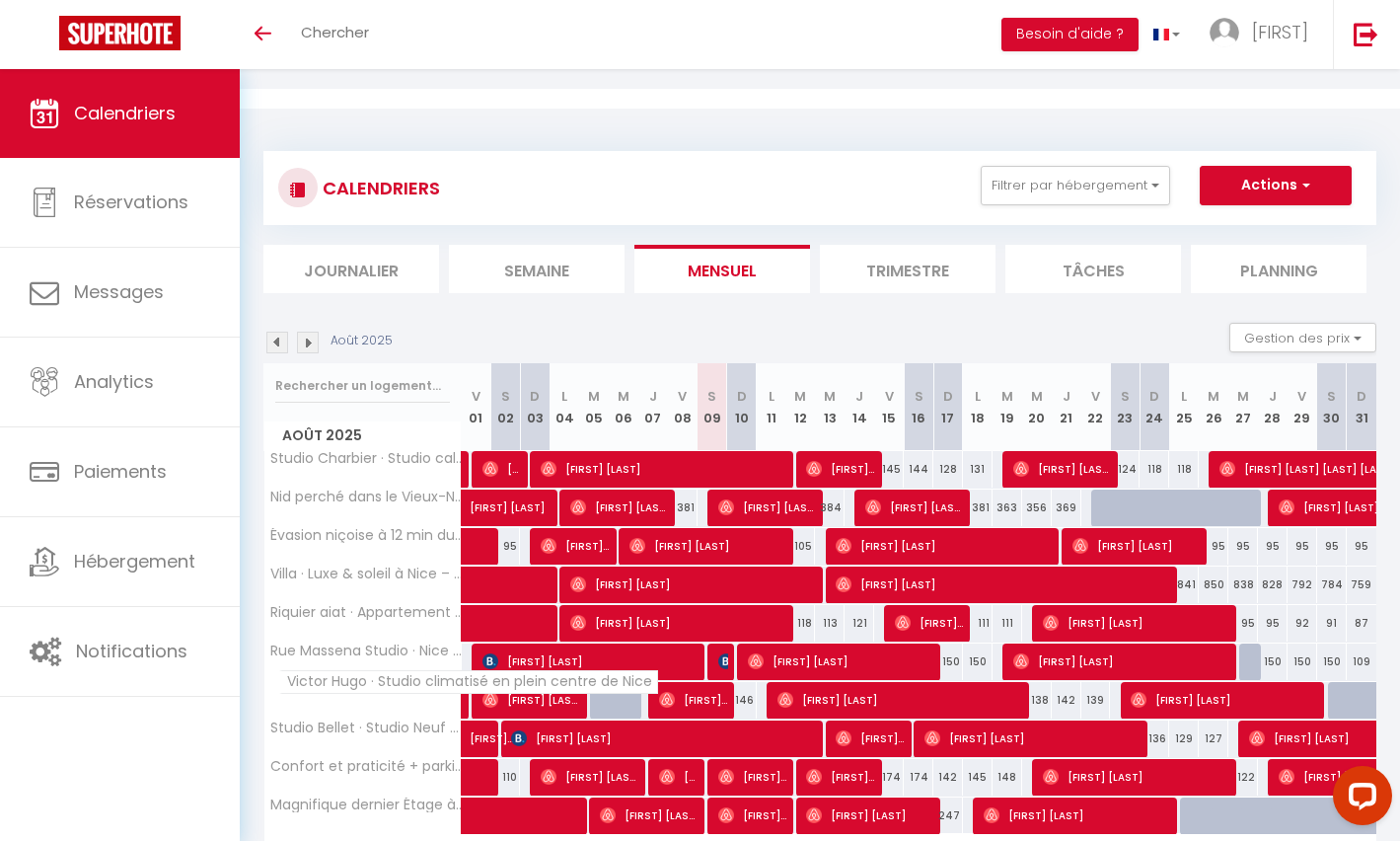 click on "Victor Hugo · Studio climatisé en plein centre de Nice" at bounding box center [469, 682] 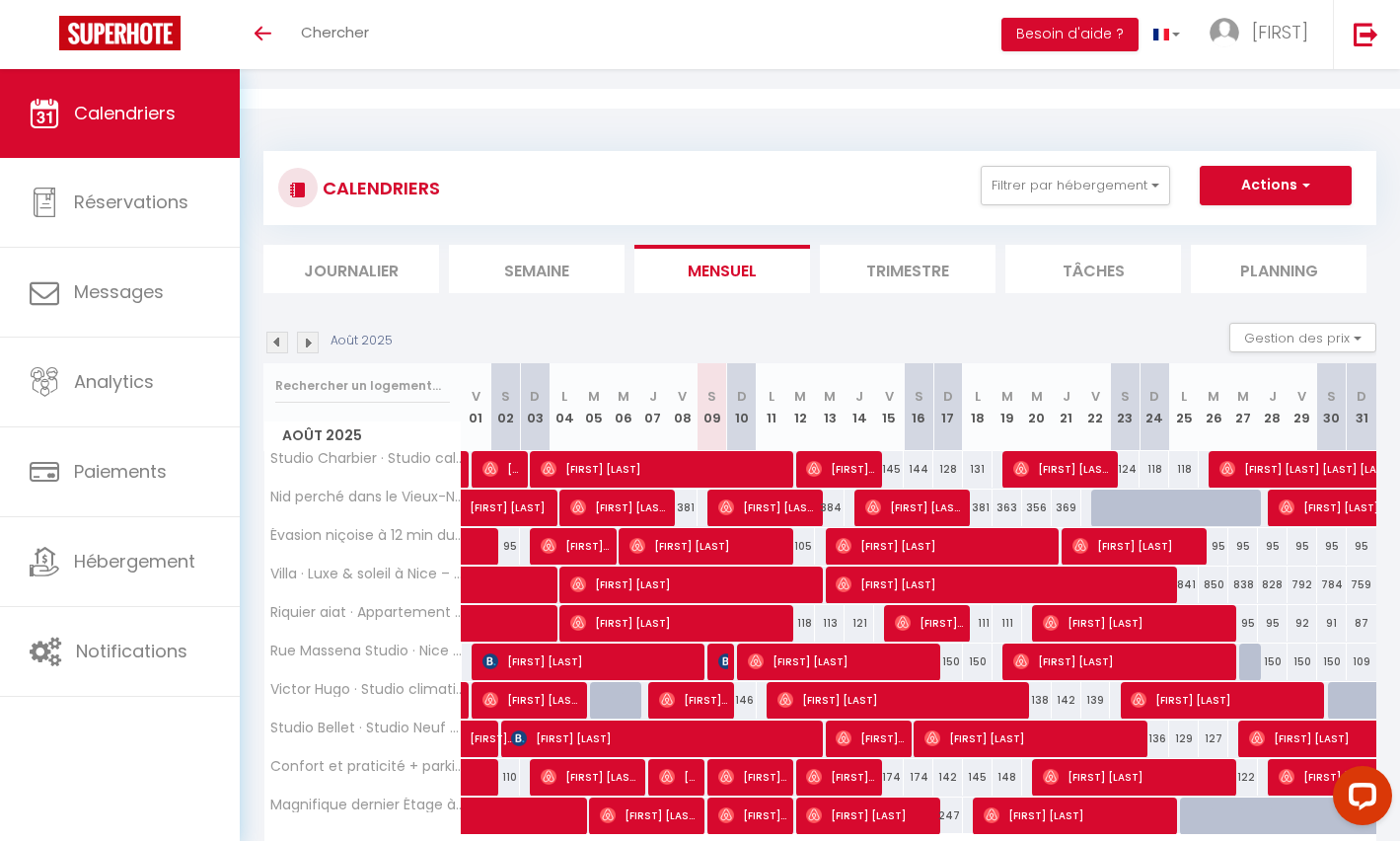 click at bounding box center [1343, 701] 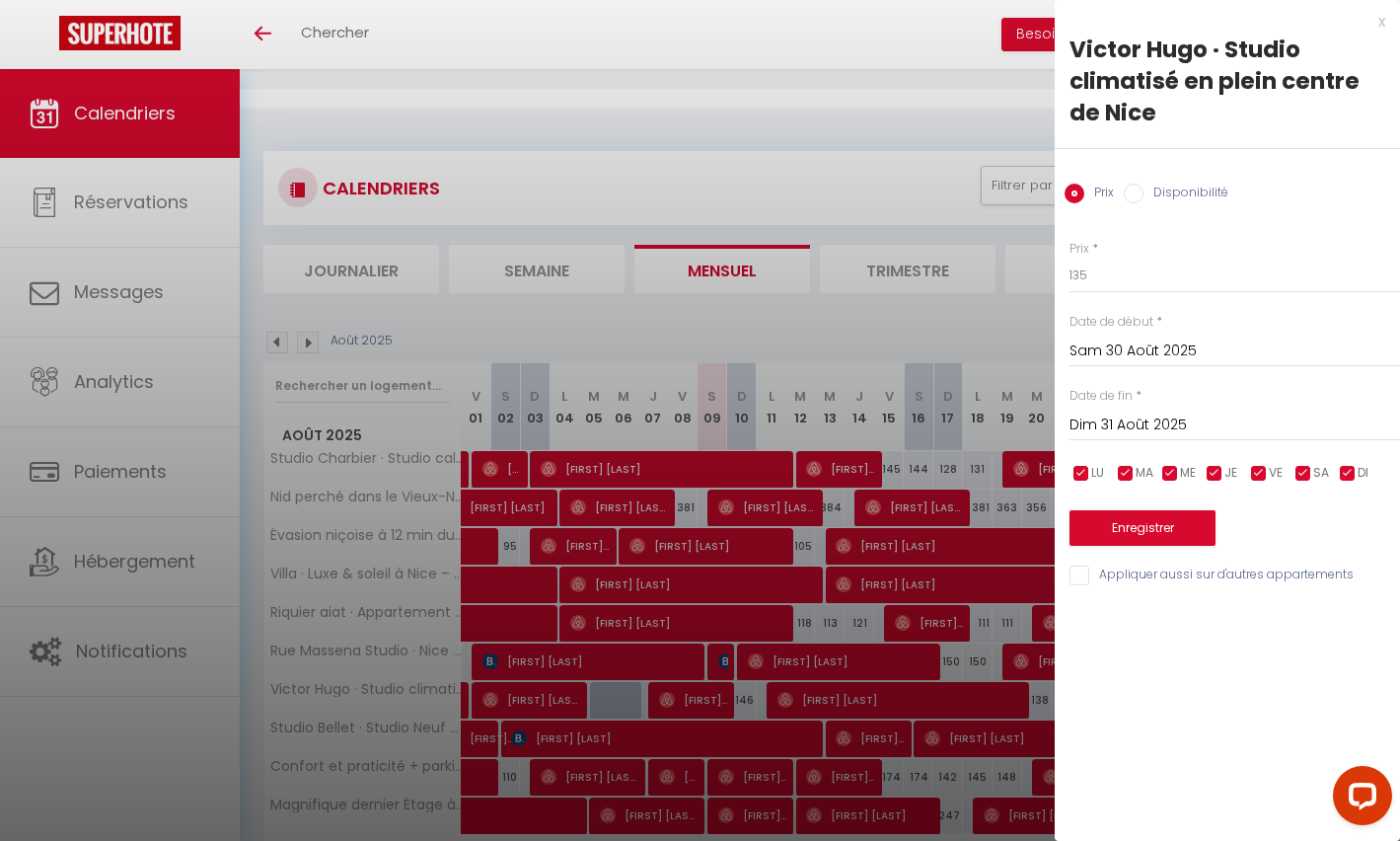 click on "Disponibilité" at bounding box center [1134, 193] 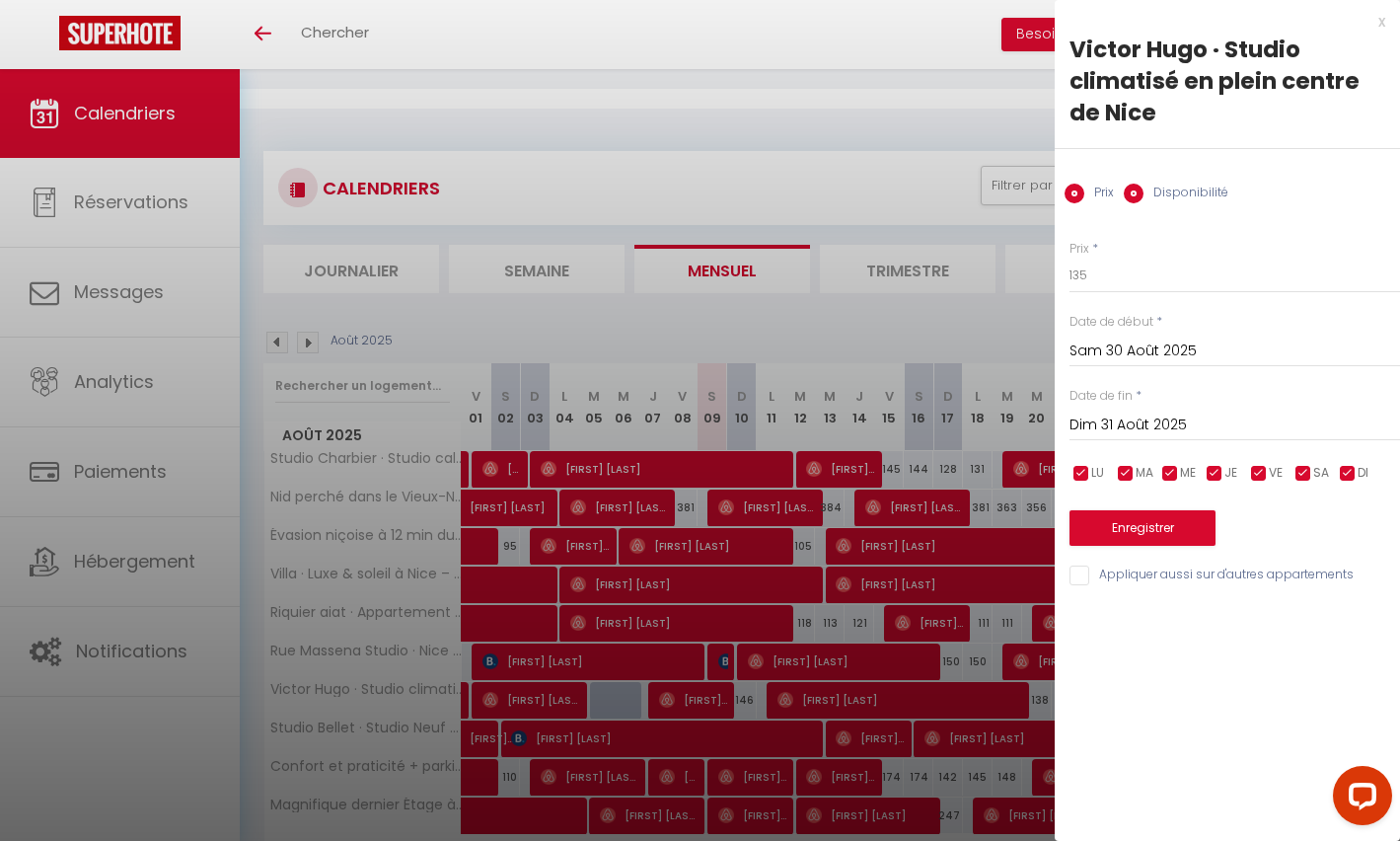radio on "false" 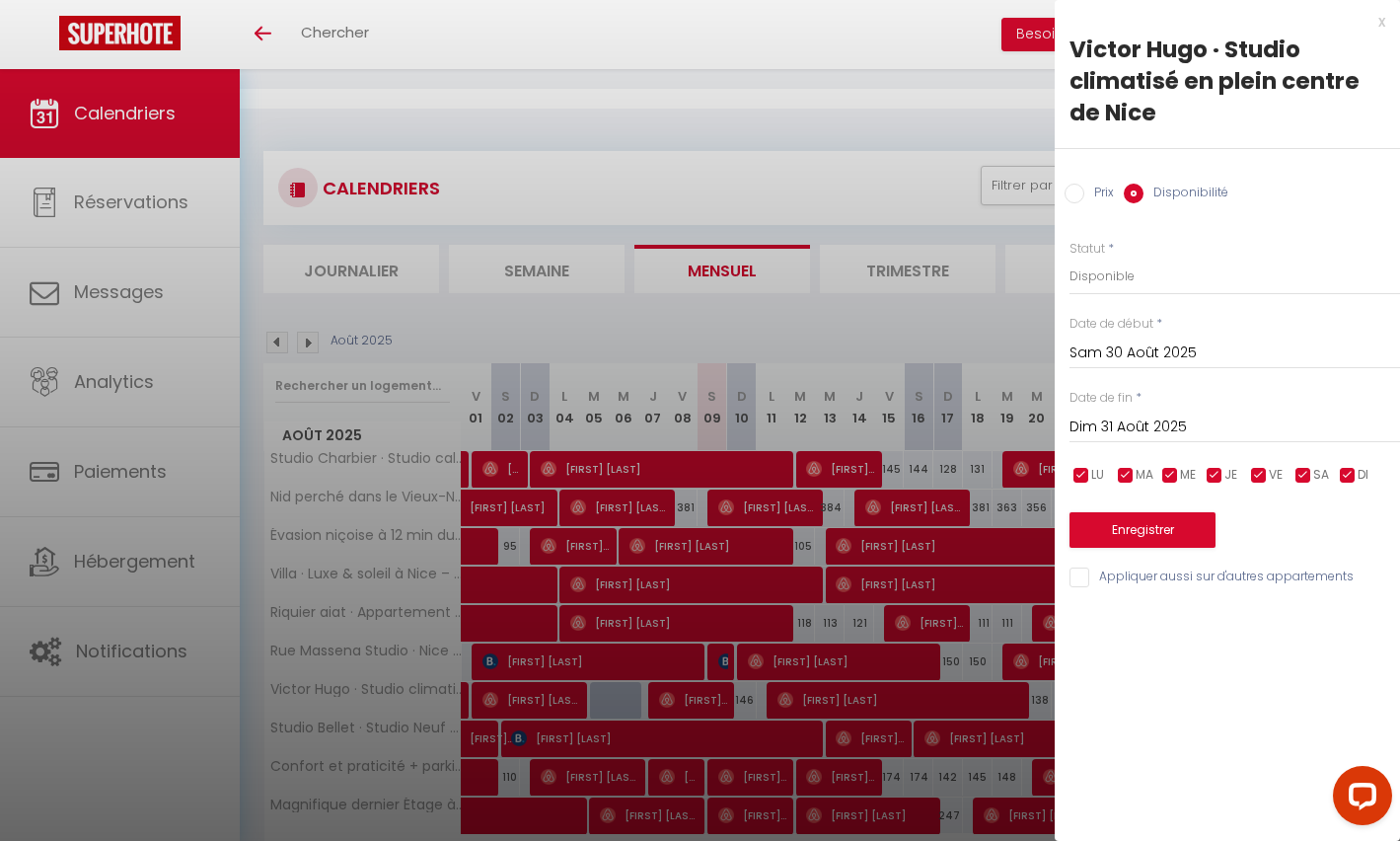 click on "Sam 30 Août 2025" at bounding box center (1234, 353) 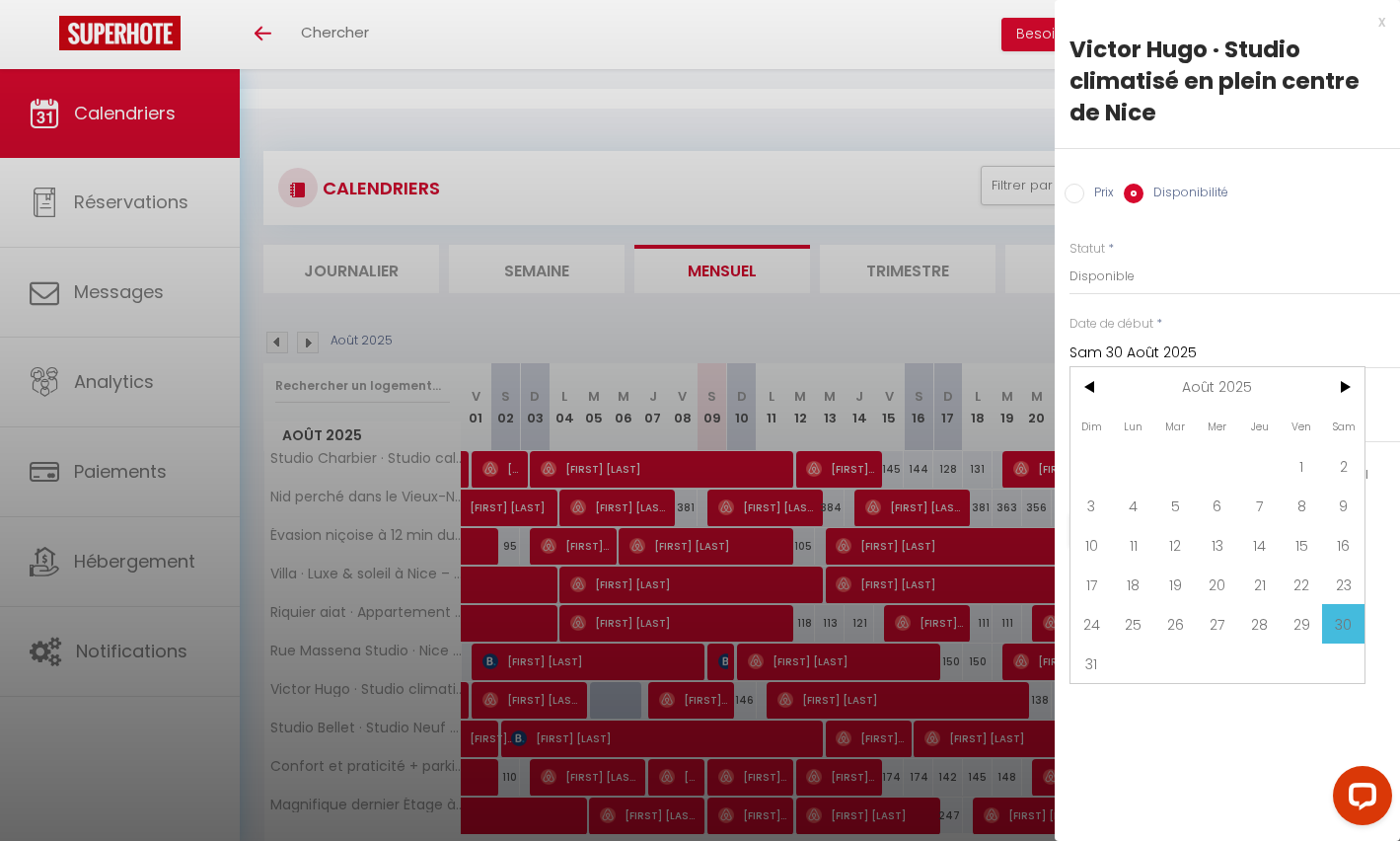 click on "Prix
*   135
Statut
*
Disponible
Indisponible
Date de début
*     Sam 30 Août 2025         <   Août 2025   >   Dim Lun Mar Mer Jeu Ven Sam   1 2 3 4 5 6 7 8 9 10 11 12 13 14 15 16 17 18 19 20 21 22 23 24 25 26 27 28 29 30 31     <   2025   >   Janvier Février Mars Avril Mai Juin Juillet Août Septembre Octobre Novembre Décembre     <   2020 - 2029   >   2020 2021 2022 2023 2024 2025 2026 2027 2028 2029
Date de fin
*     Dim 31 Août 2025         <   Août 2025   >   Dim Lun Mar Mer Jeu Ven Sam   1 2 3 4 5 6 7 8 9 10 11 12 13 14 15 16 17 18 19 20 21 22 23 24 25 26 27 28 29 30 31     <   2025   >   Janvier Février Mars Avril Mai Juin Juillet Août Septembre Octobre Novembre Décembre     <   2020 - 2029   >   2020 2021" at bounding box center [1227, 403] 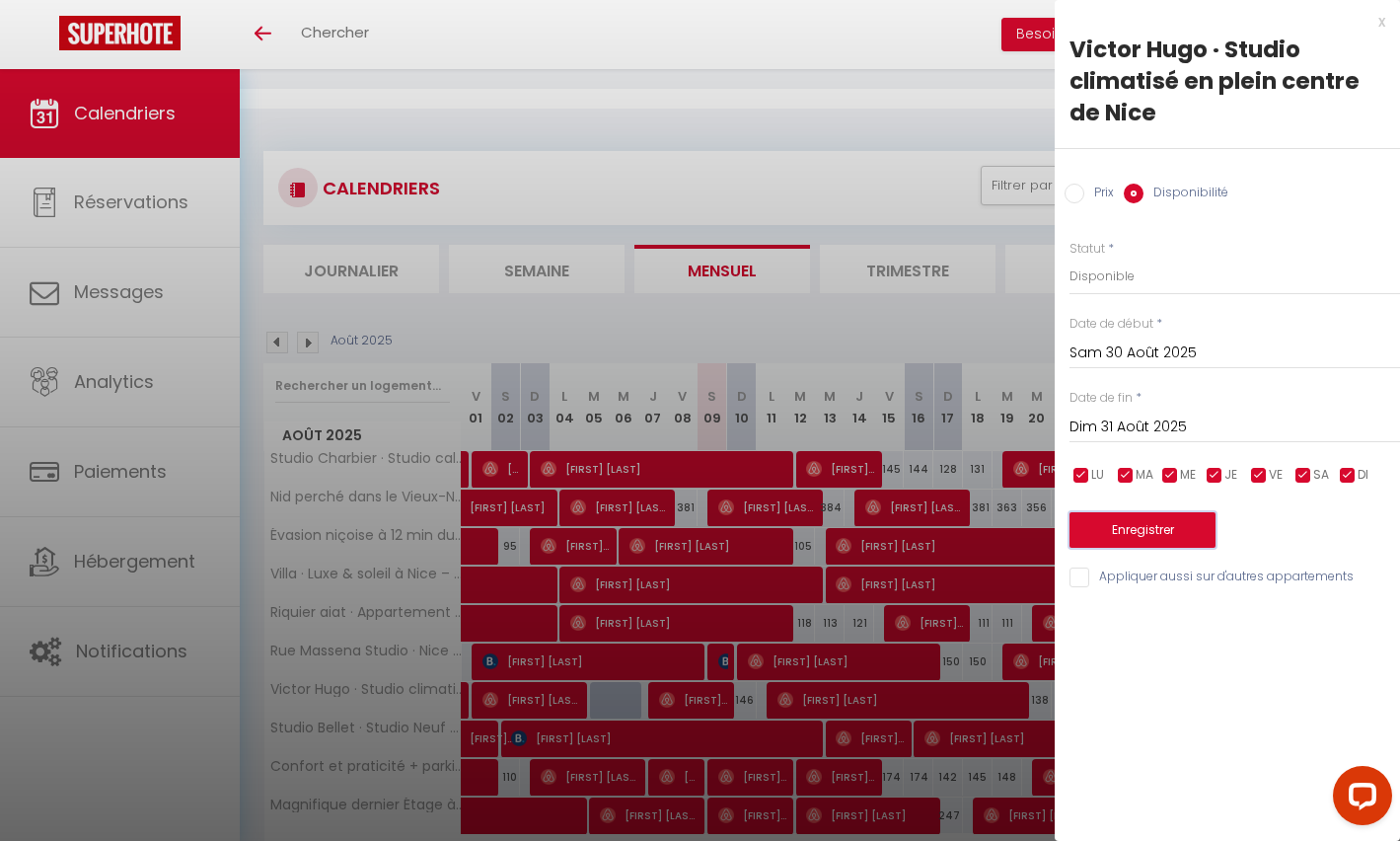 click on "Enregistrer" at bounding box center (1142, 530) 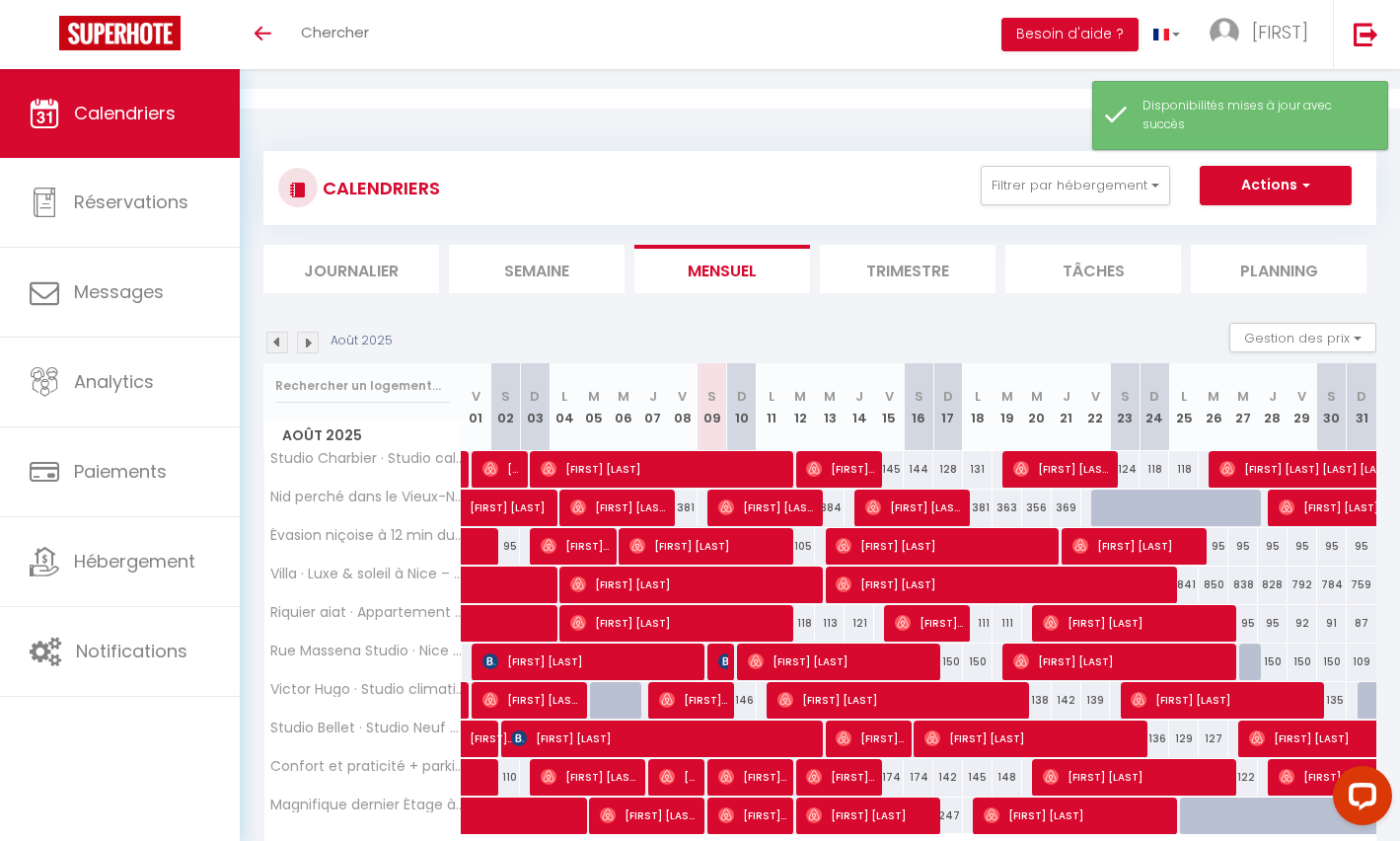 click at bounding box center [1372, 701] 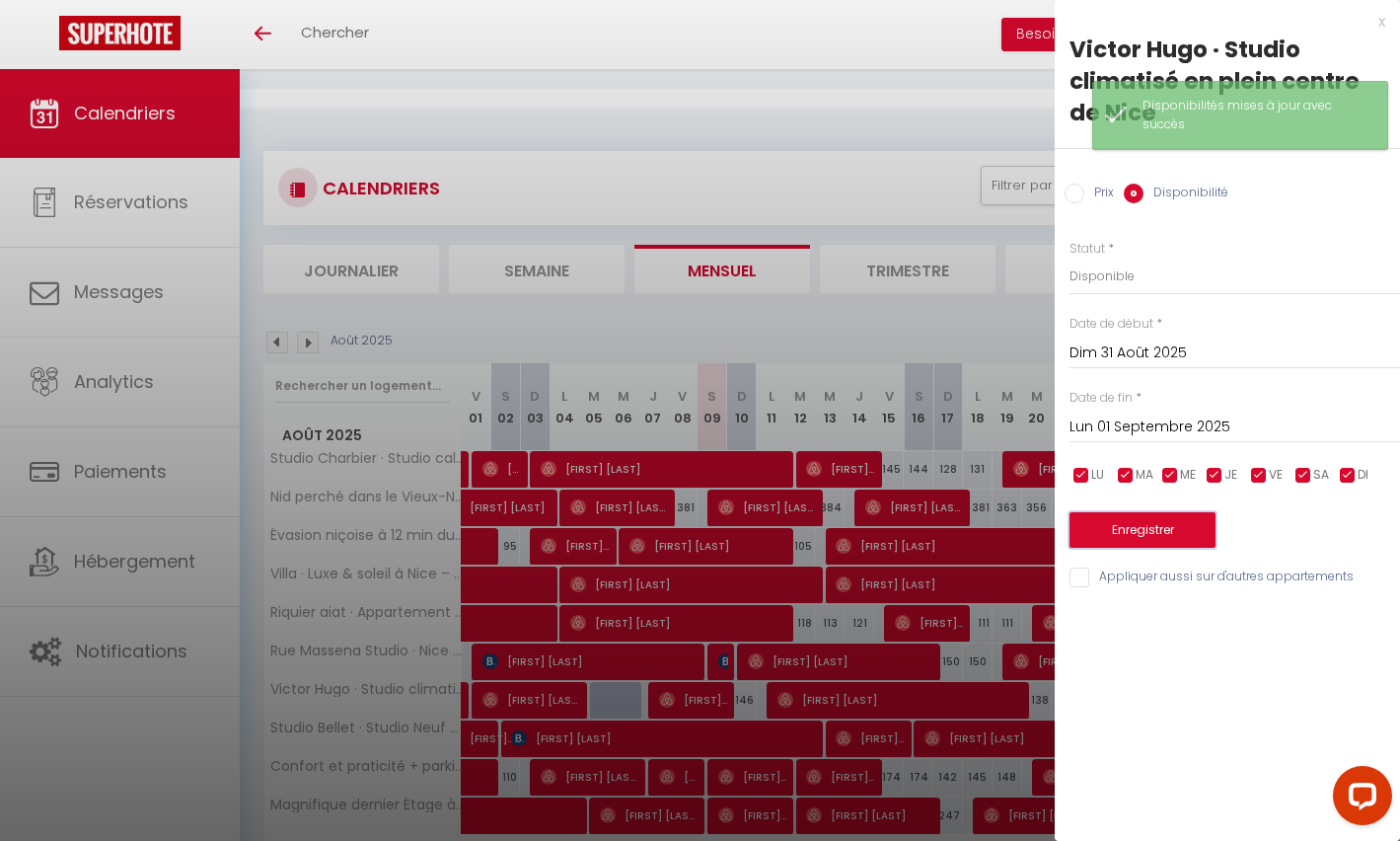 click on "Enregistrer" at bounding box center (1142, 530) 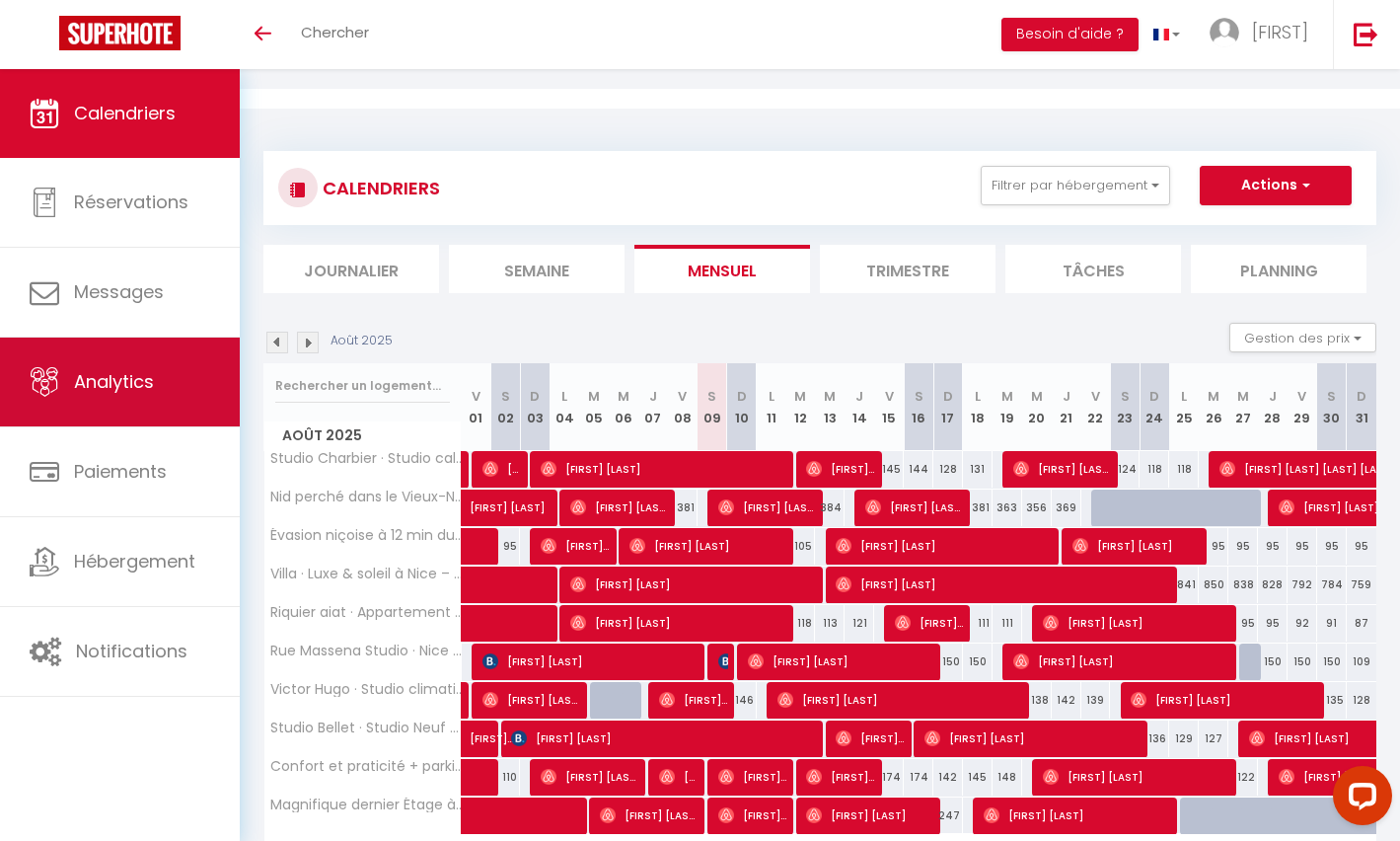 click on "Analytics" at bounding box center (113, 381) 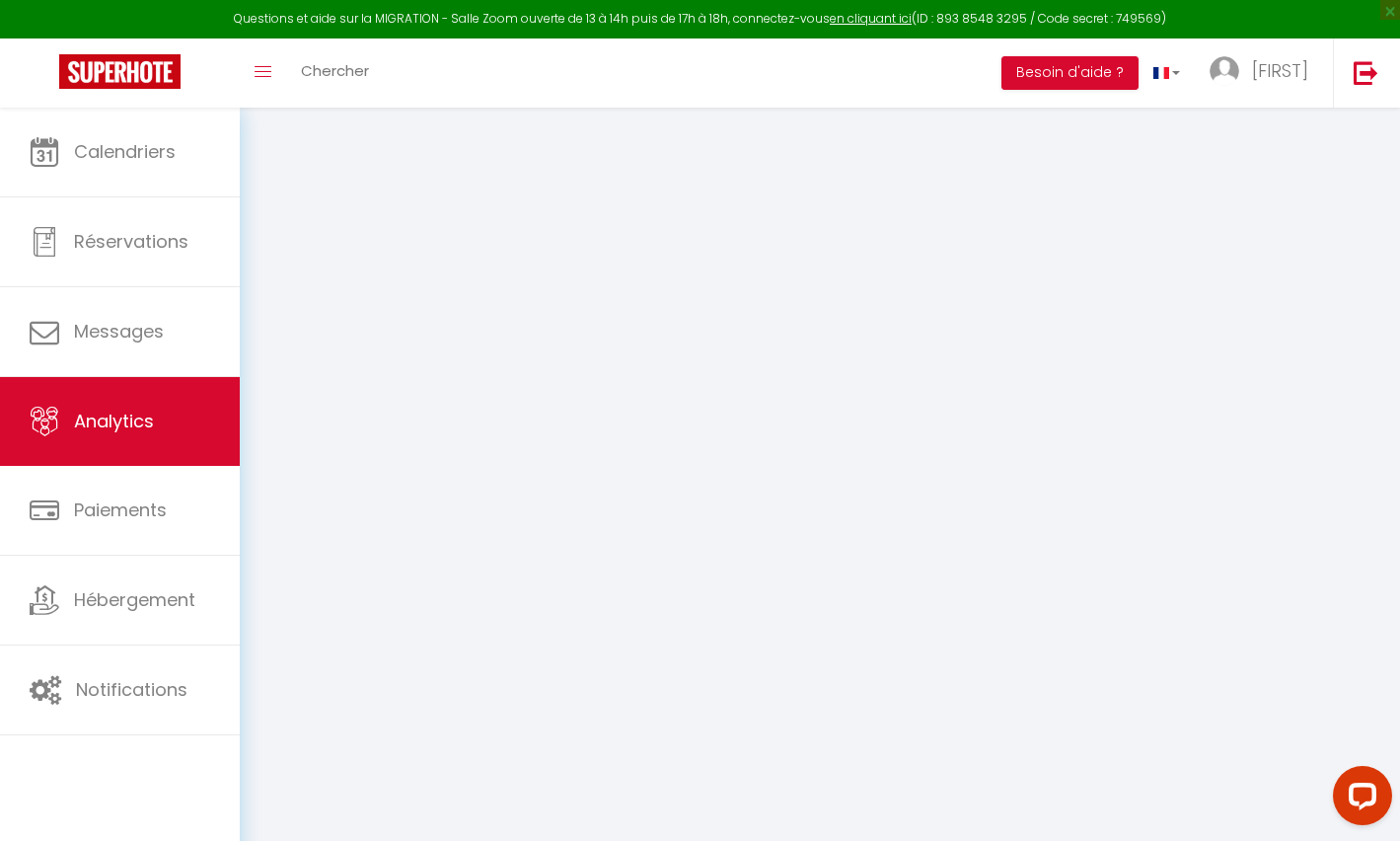 select on "2025" 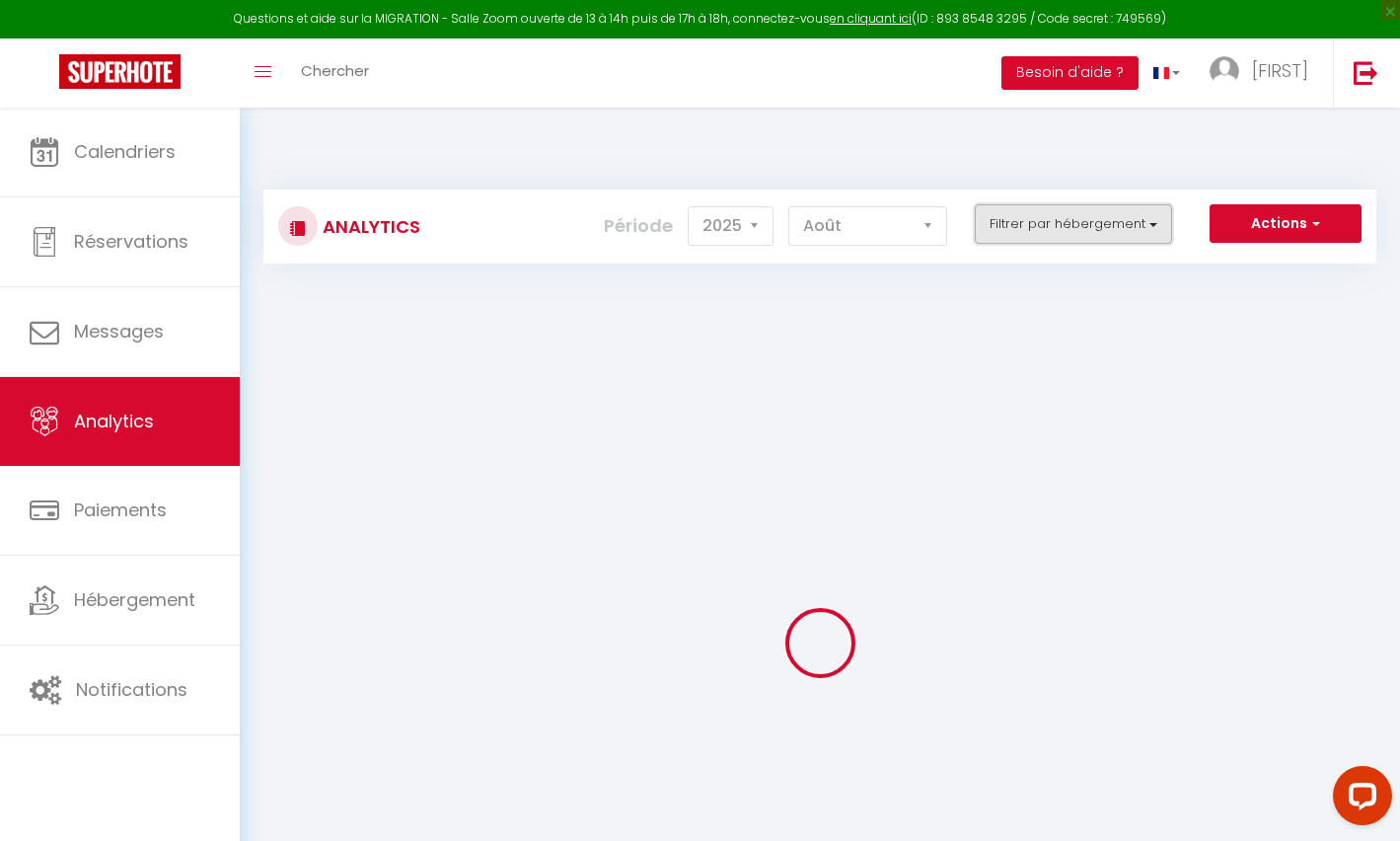 click on "Filtrer par hébergement" at bounding box center (1073, 224) 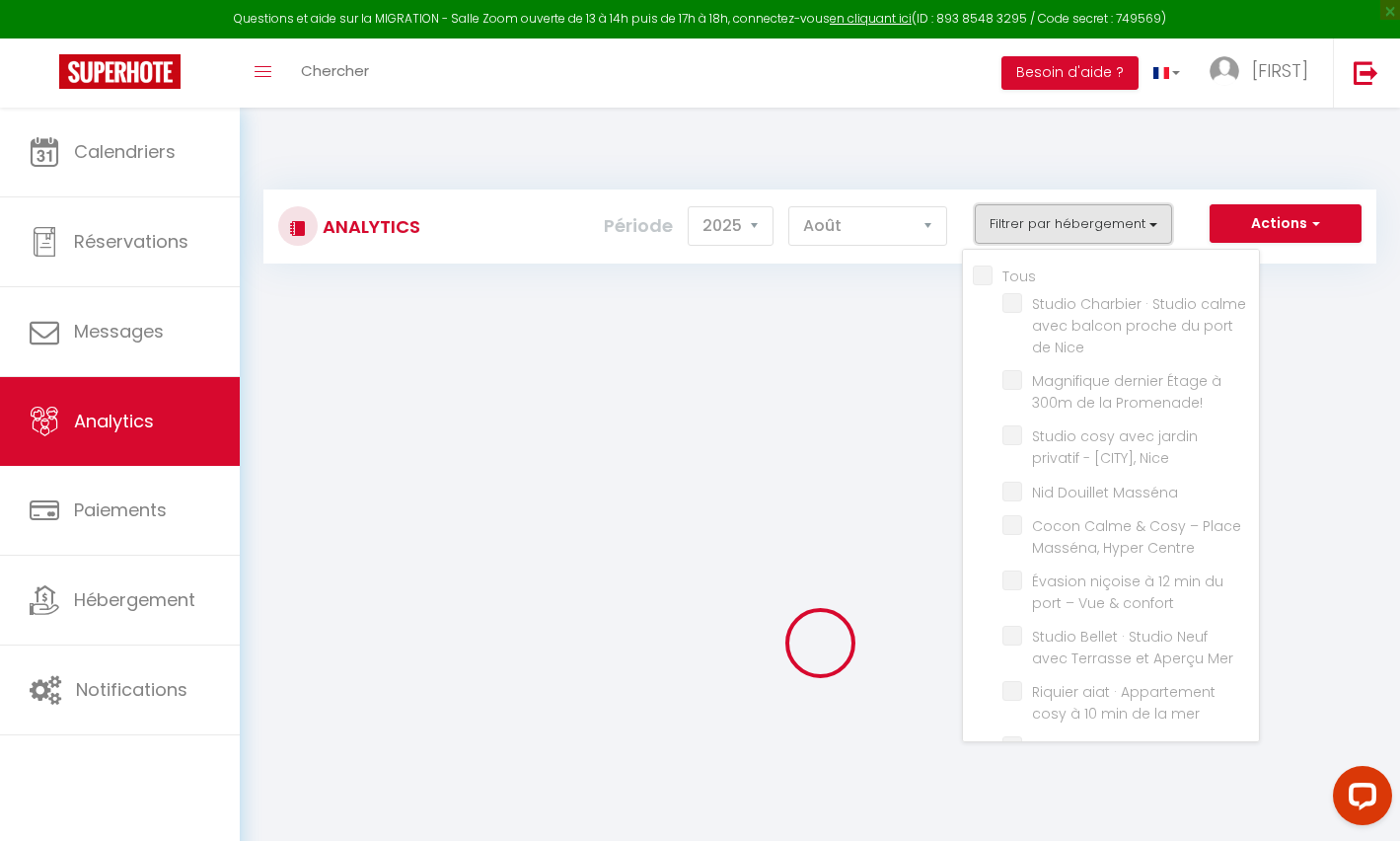 checkbox on "false" 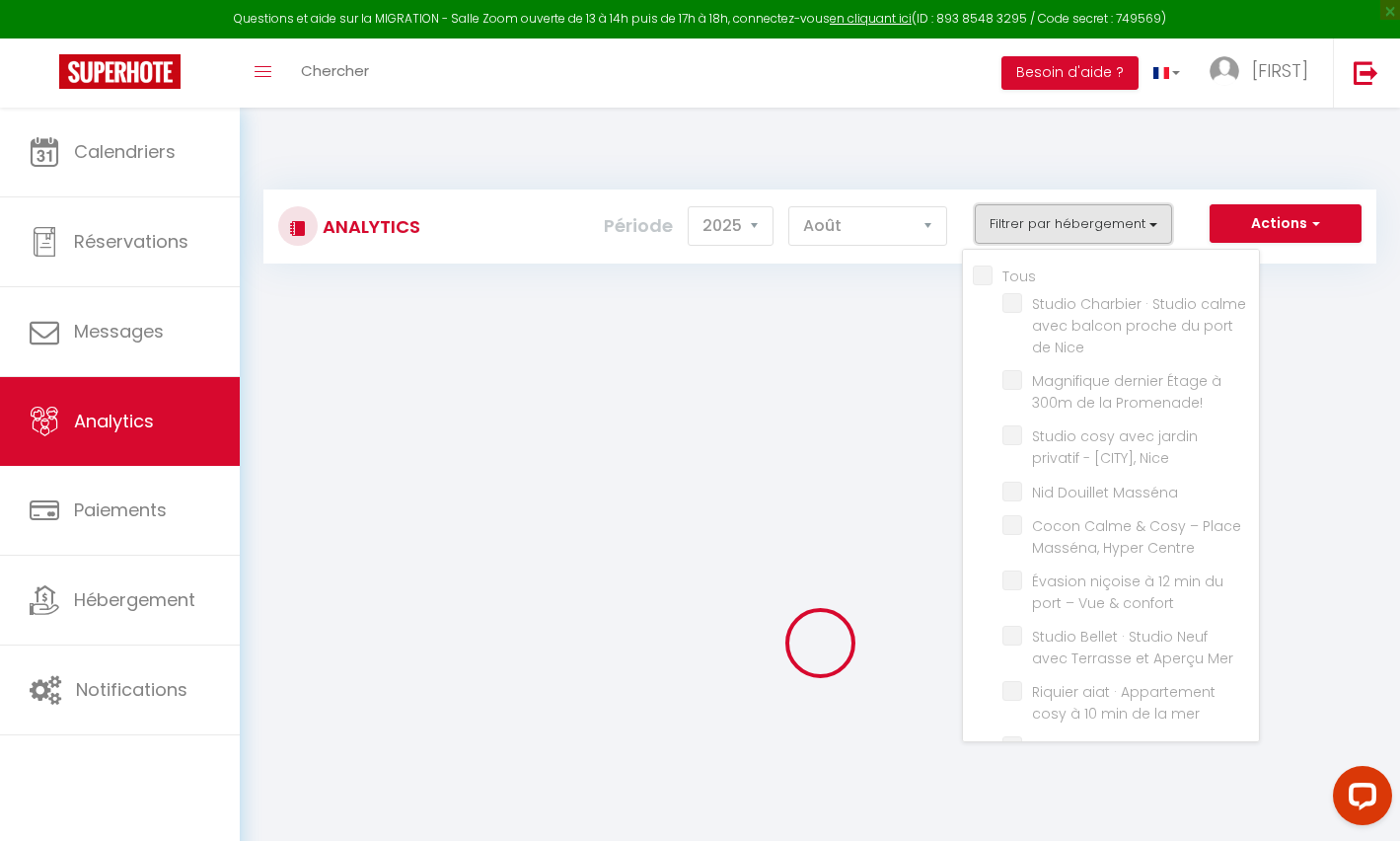 checkbox on "false" 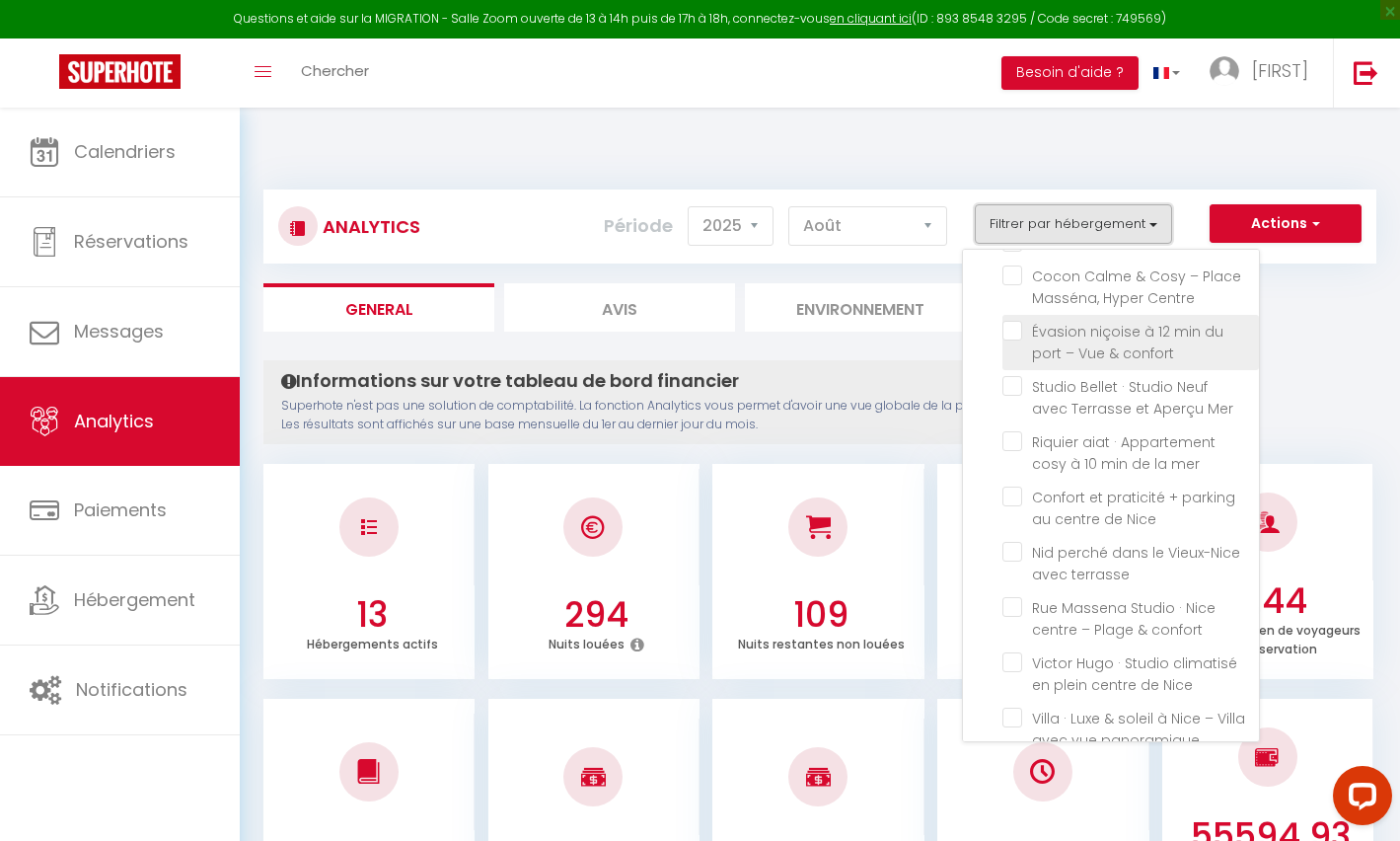 scroll, scrollTop: 279, scrollLeft: 0, axis: vertical 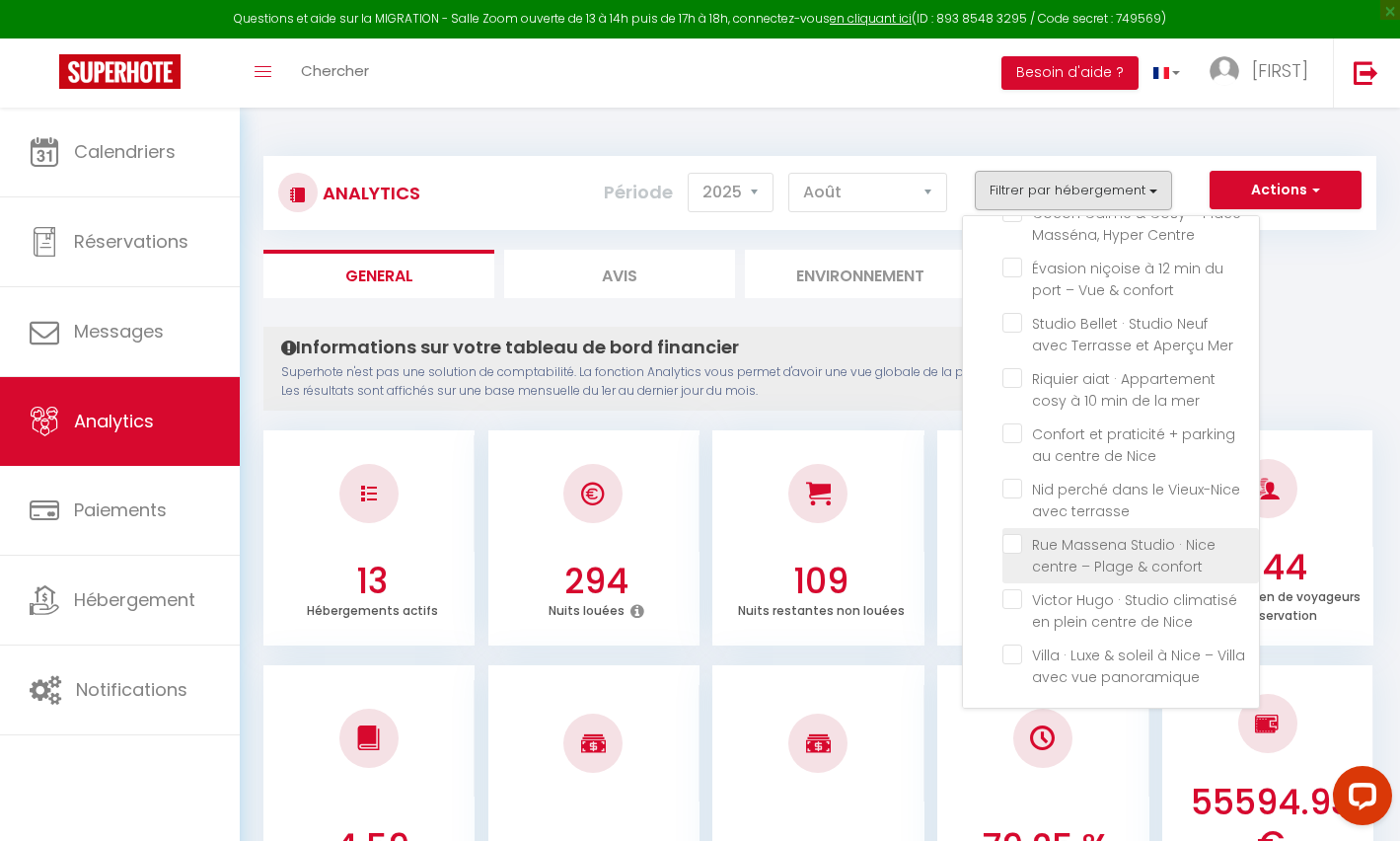 click at bounding box center (1131, 544) 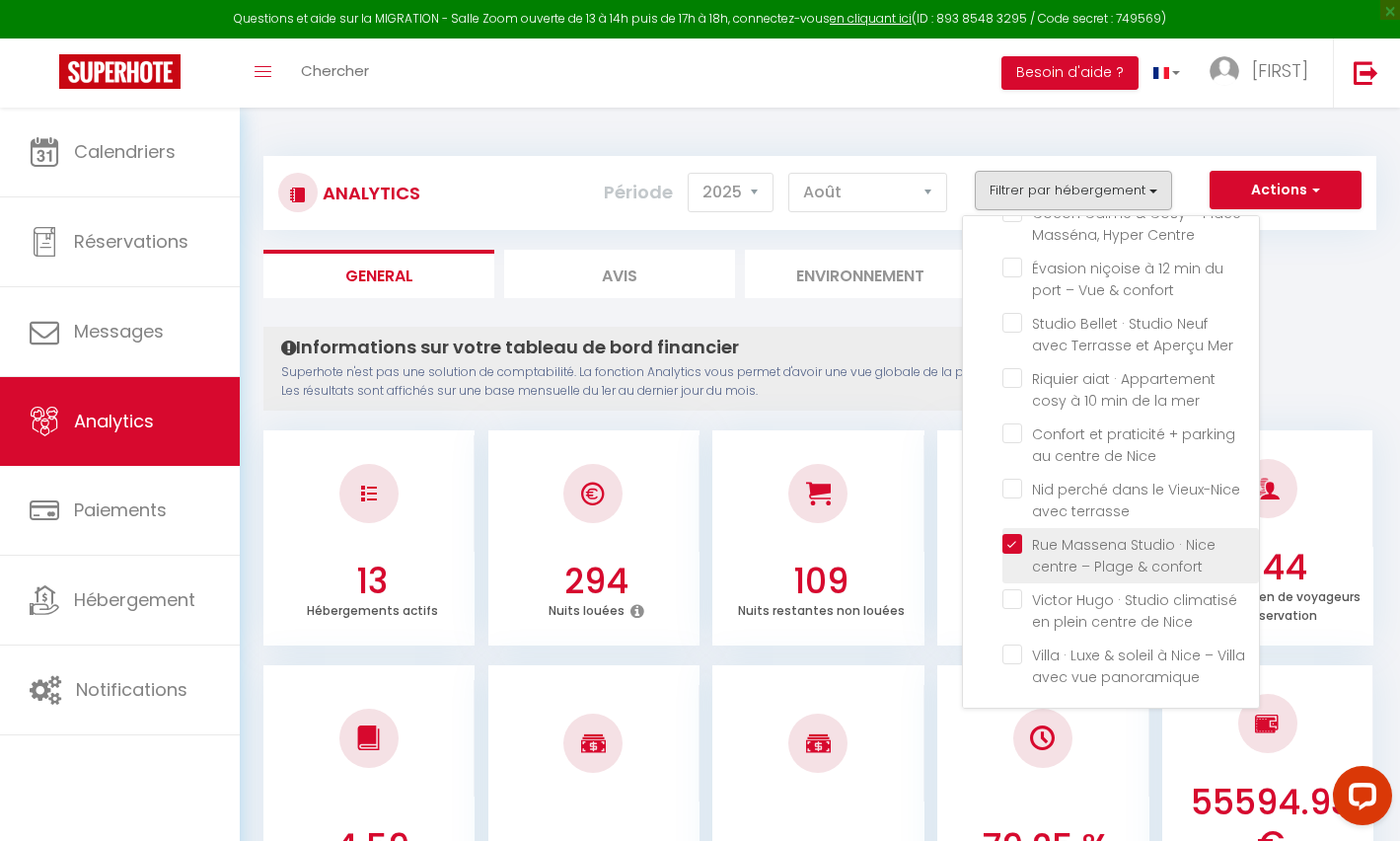 checkbox on "false" 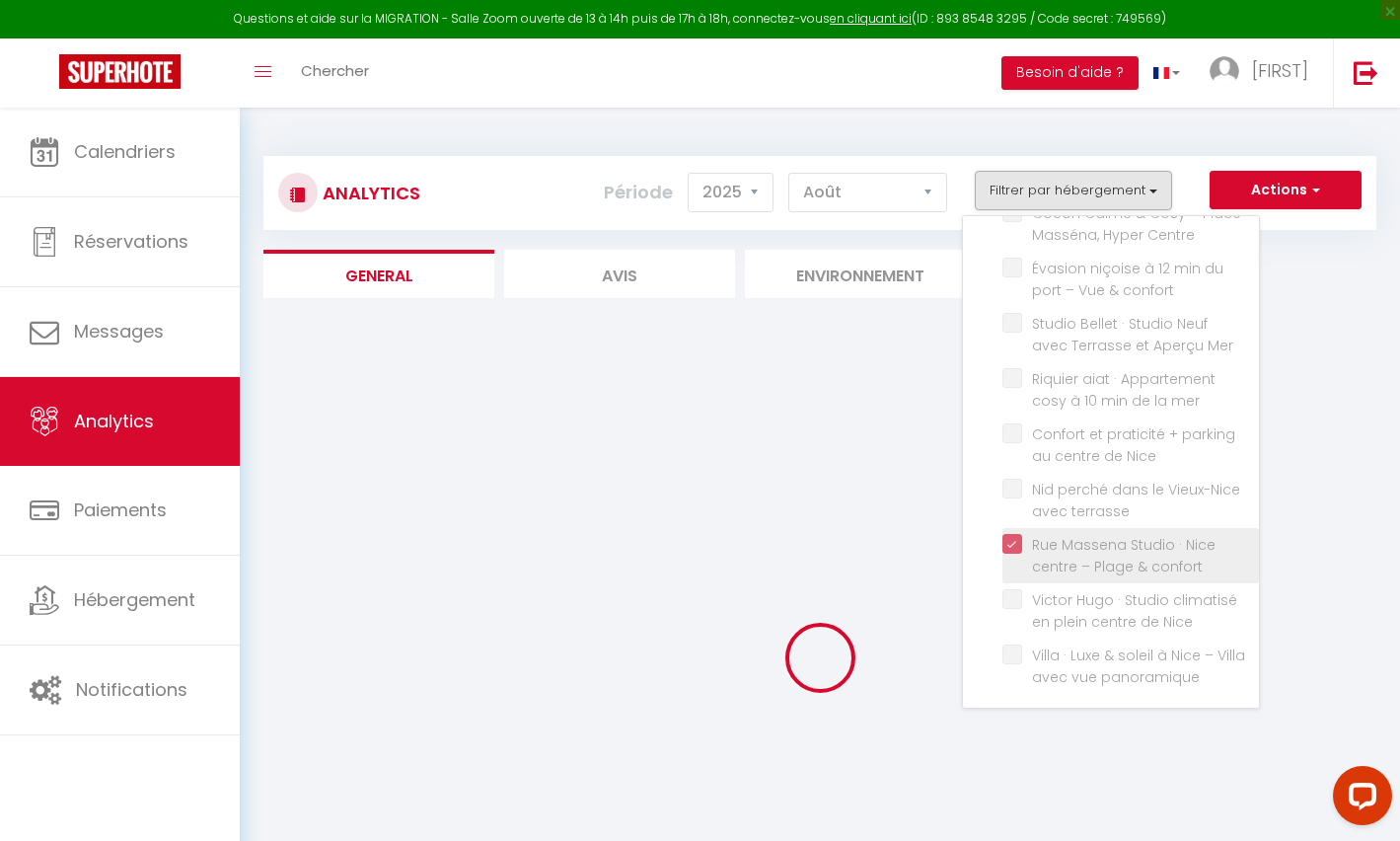 checkbox on "false" 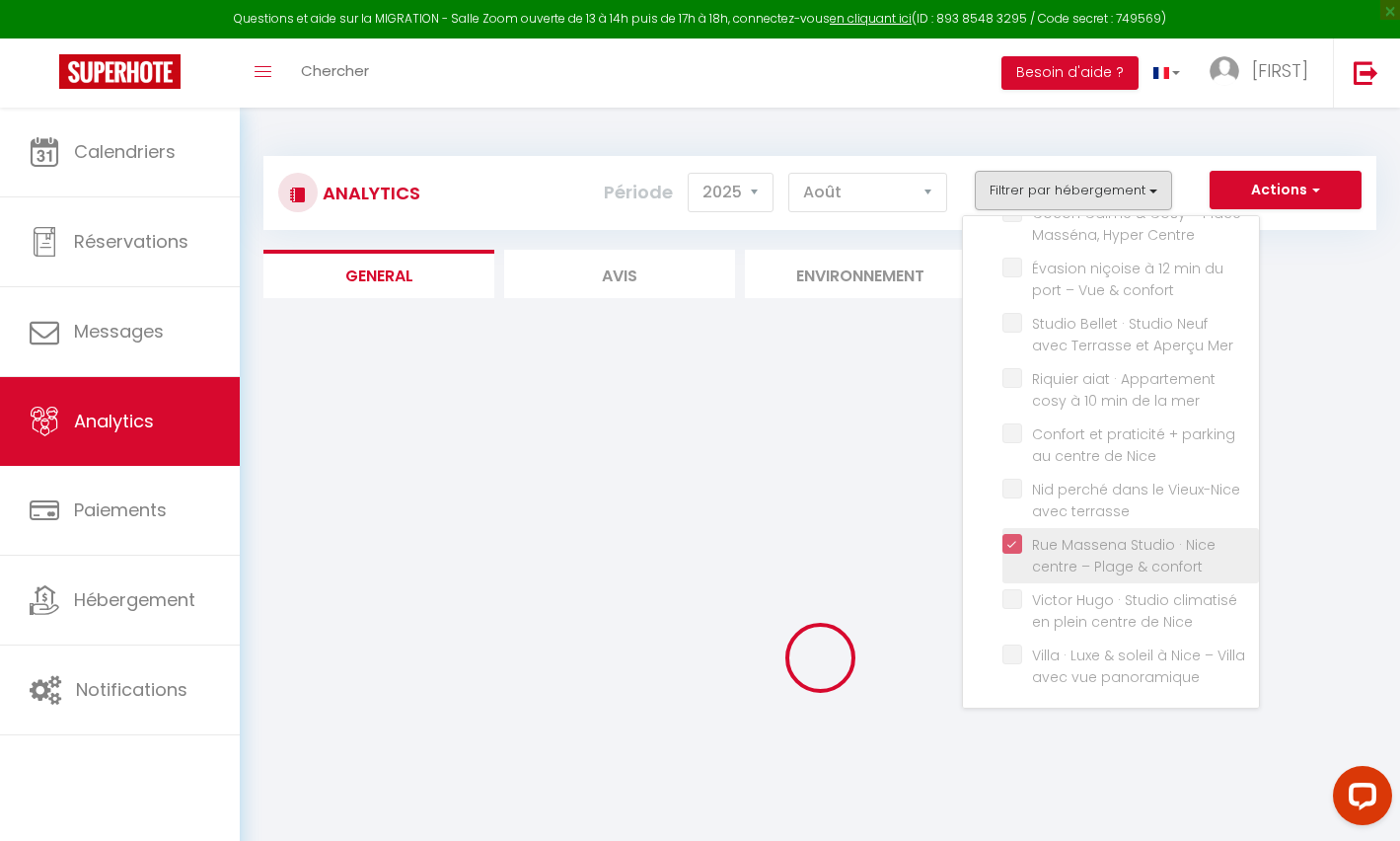 checkbox on "false" 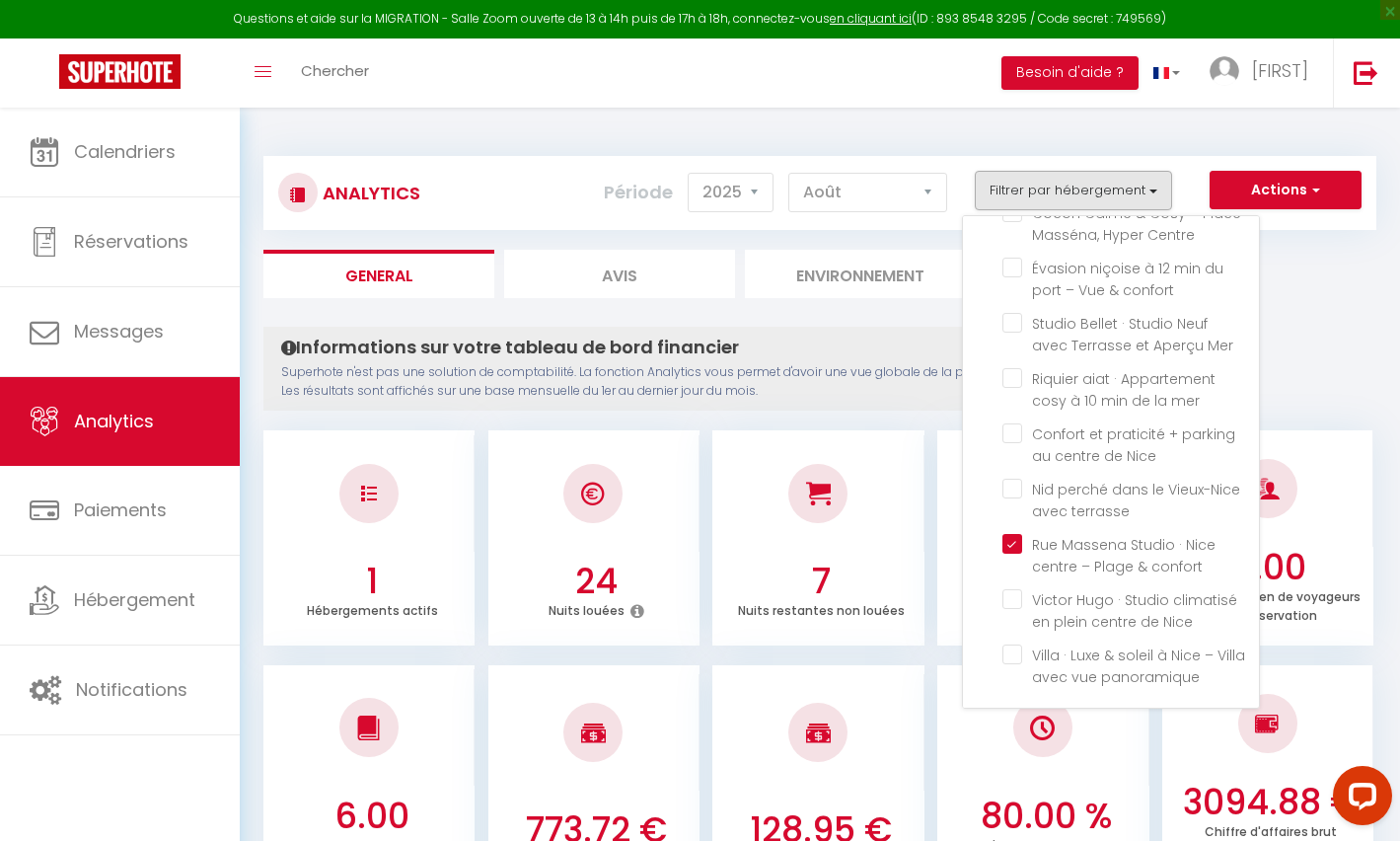 click on "Informations sur votre tableau de bord financier   Superhote n'est pas une solution de comptabilité. La fonction Analytics vous permet d'avoir une vue globale de la performance financière de vos annonces.
Les résultats sont affichés sur une base mensuelle du 1er au dernier jour du mois." at bounding box center [741, 368] 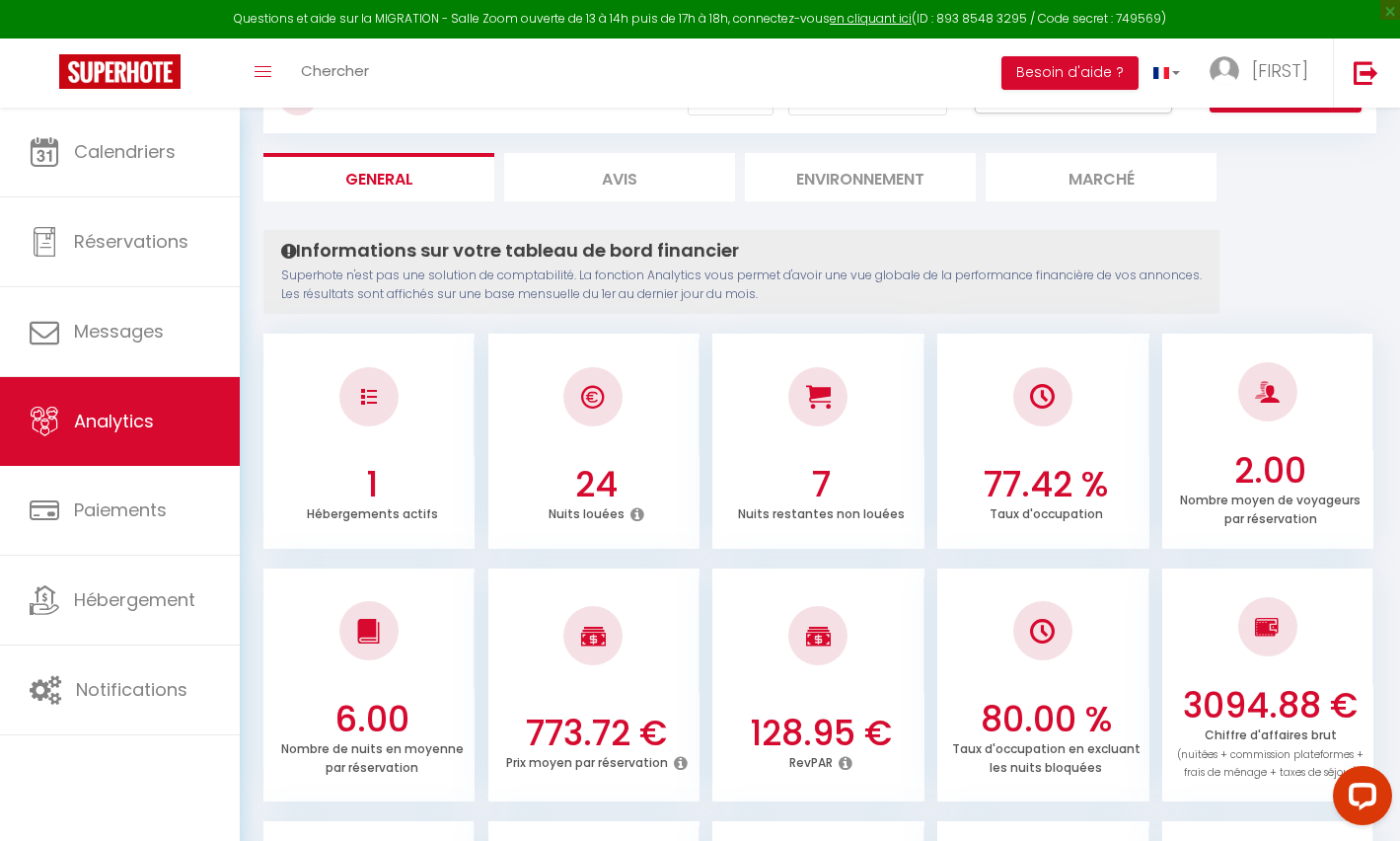 scroll, scrollTop: 0, scrollLeft: 0, axis: both 